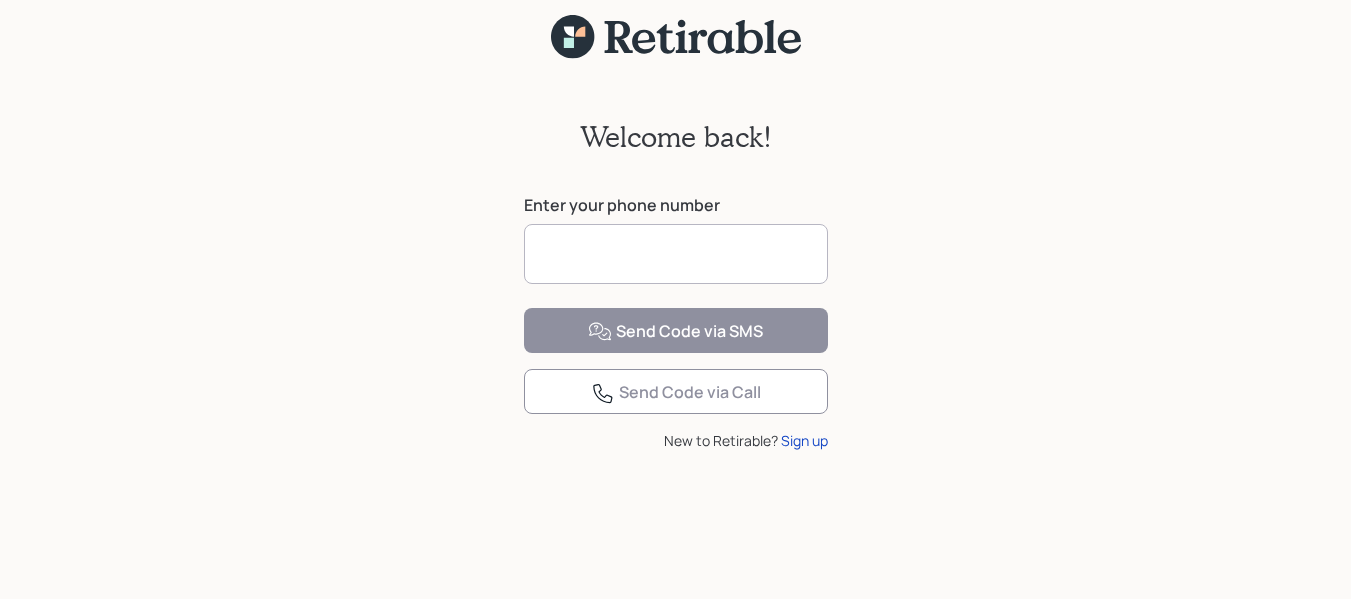 scroll, scrollTop: 39, scrollLeft: 0, axis: vertical 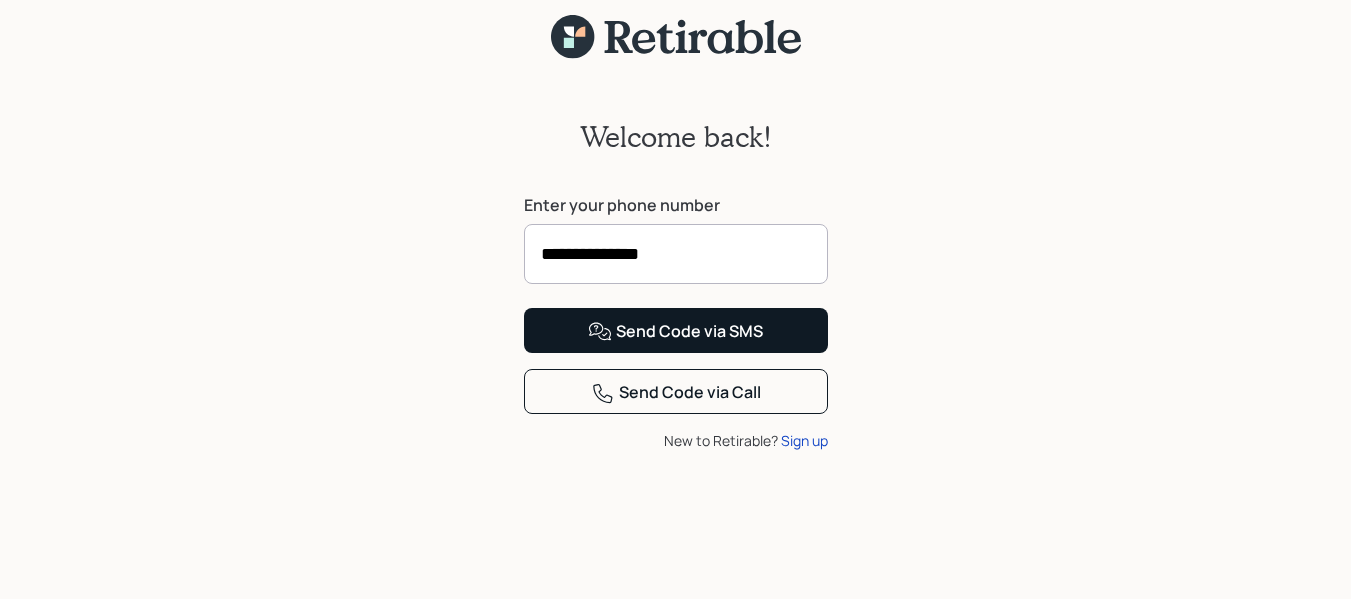 type on "**********" 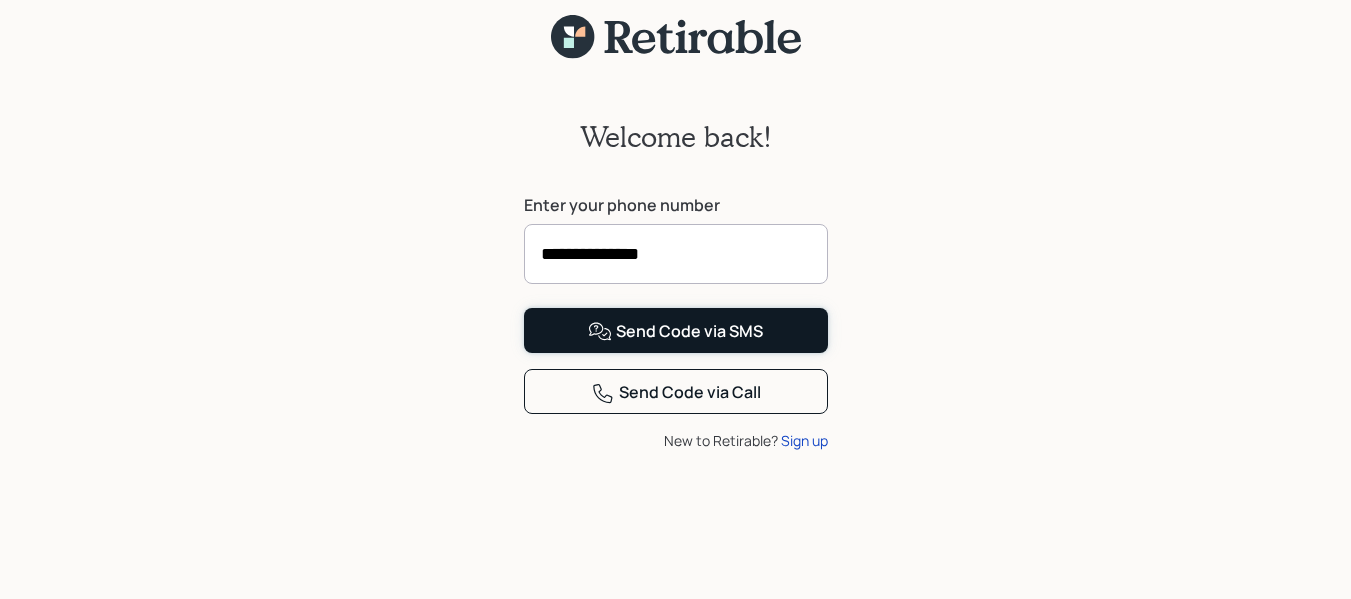 click on "Send Code via SMS" at bounding box center [676, 330] 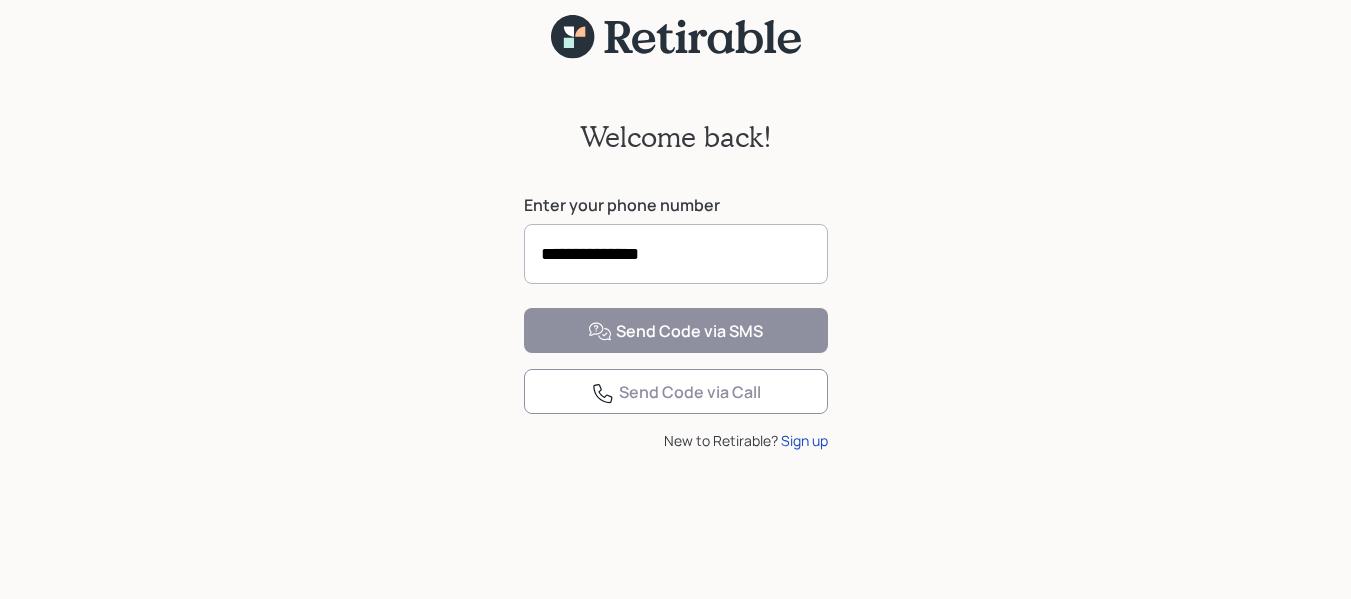 scroll, scrollTop: 25, scrollLeft: 0, axis: vertical 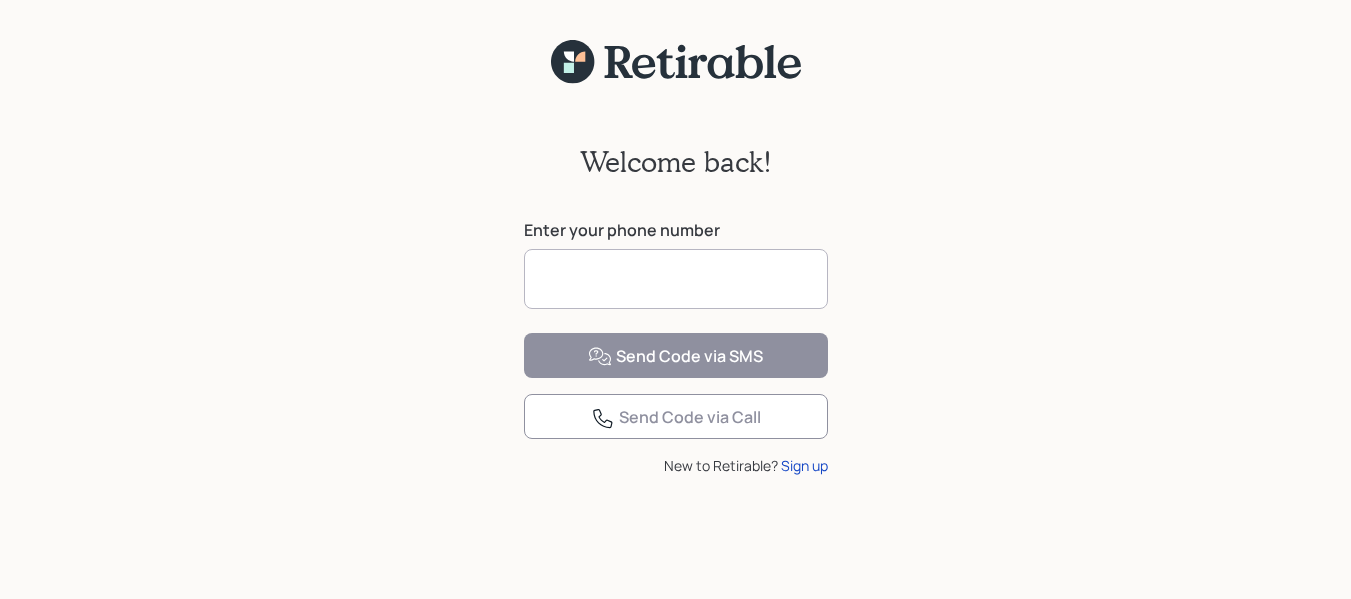click at bounding box center (676, 279) 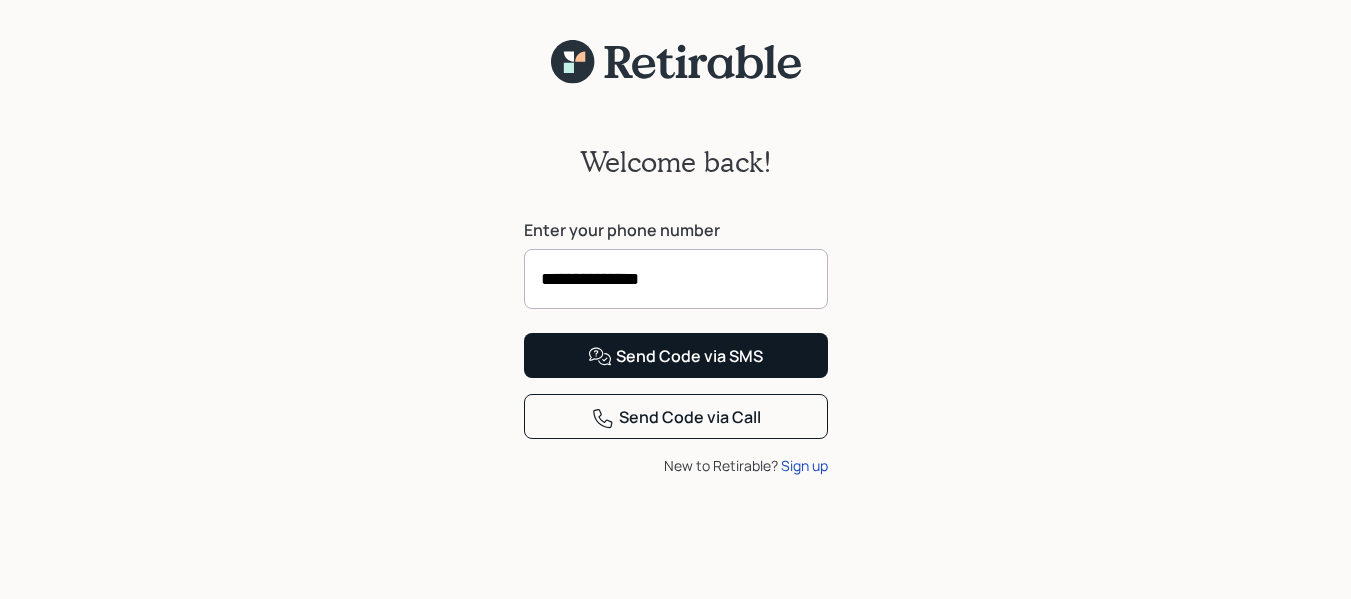 type on "**********" 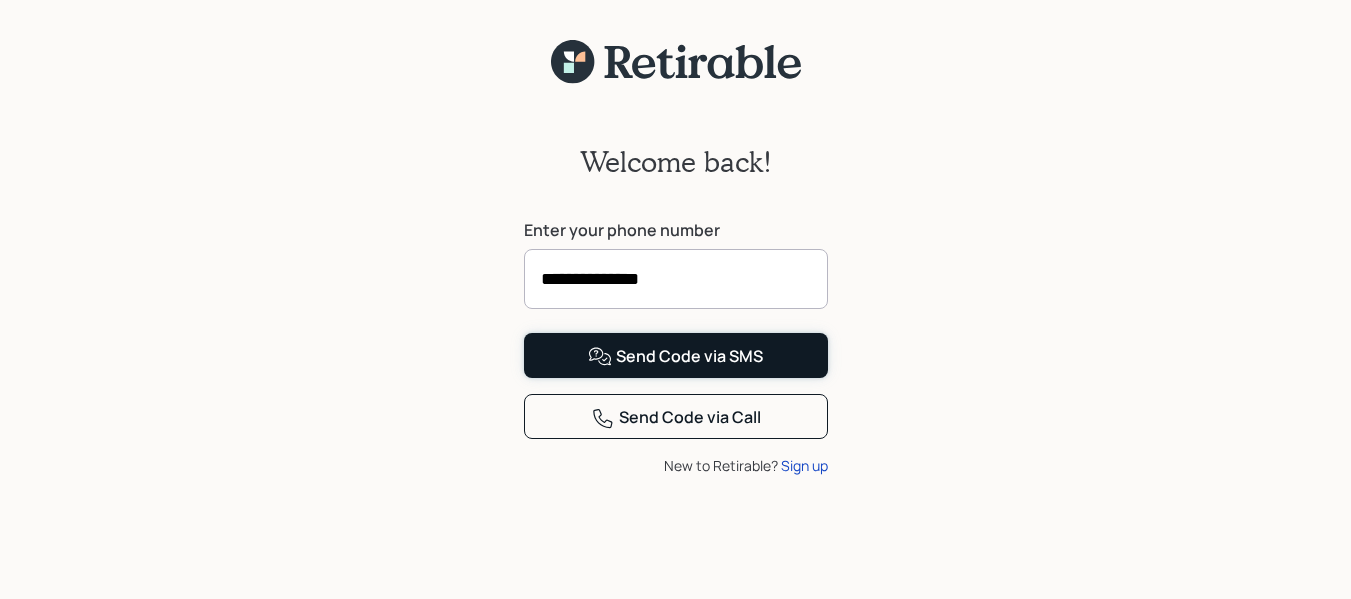 click on "Send Code via SMS" at bounding box center (675, 357) 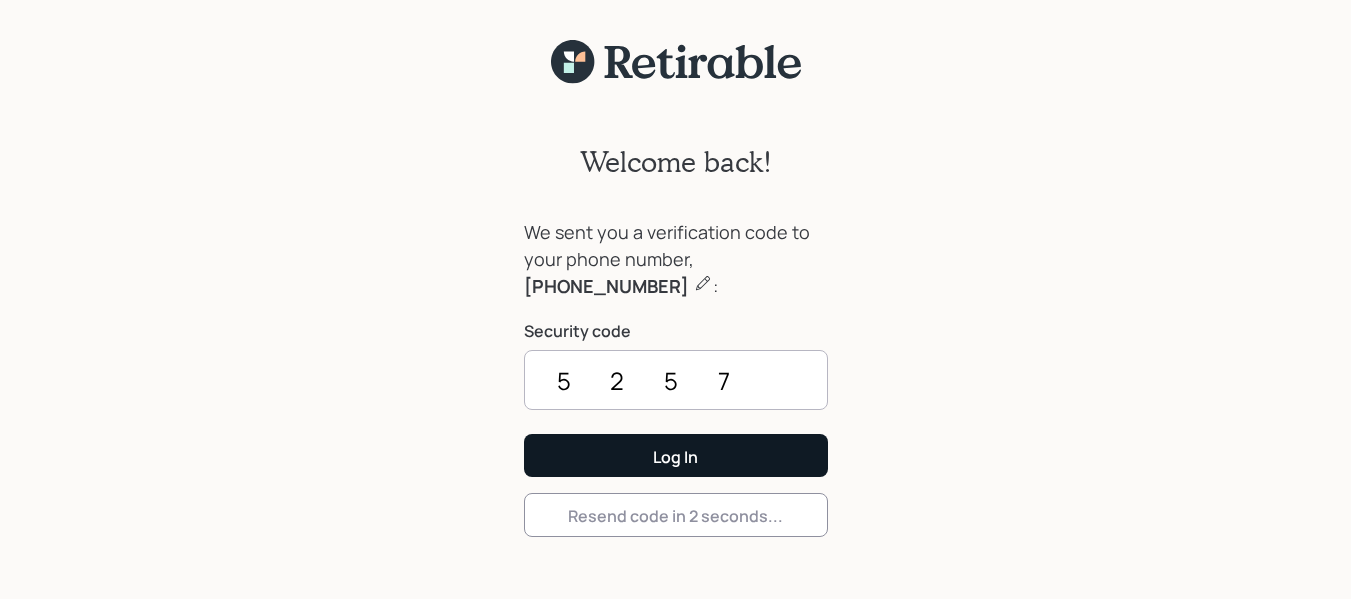 type on "5257" 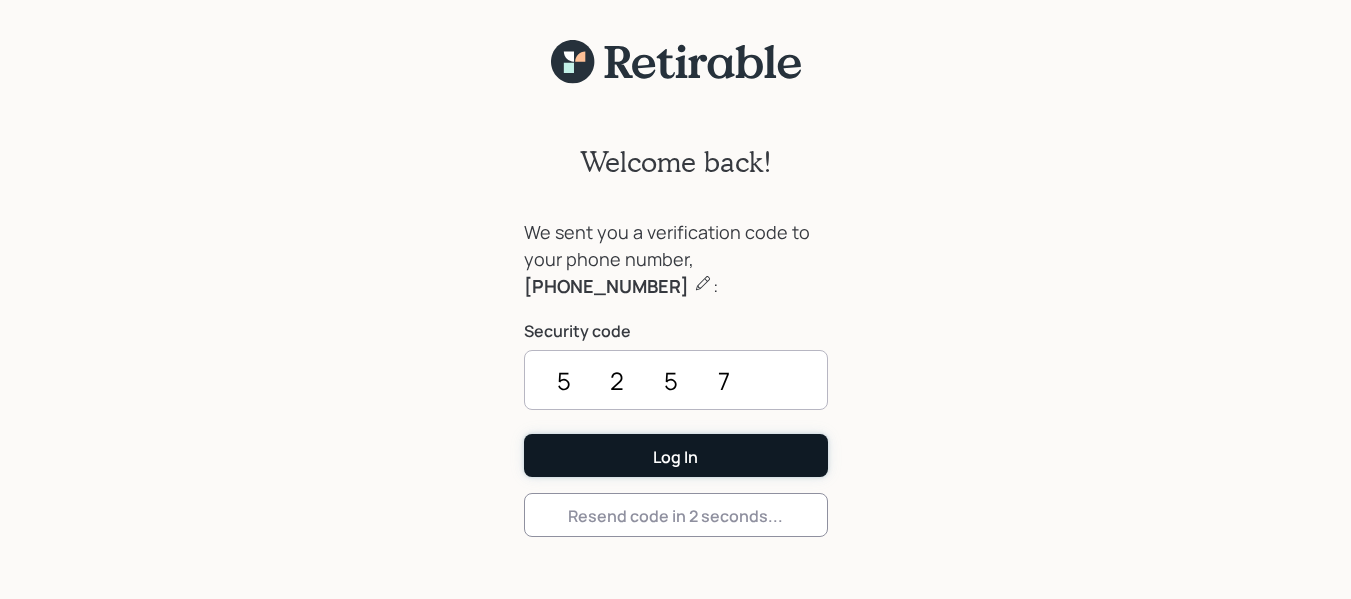 click on "Log In" at bounding box center (676, 455) 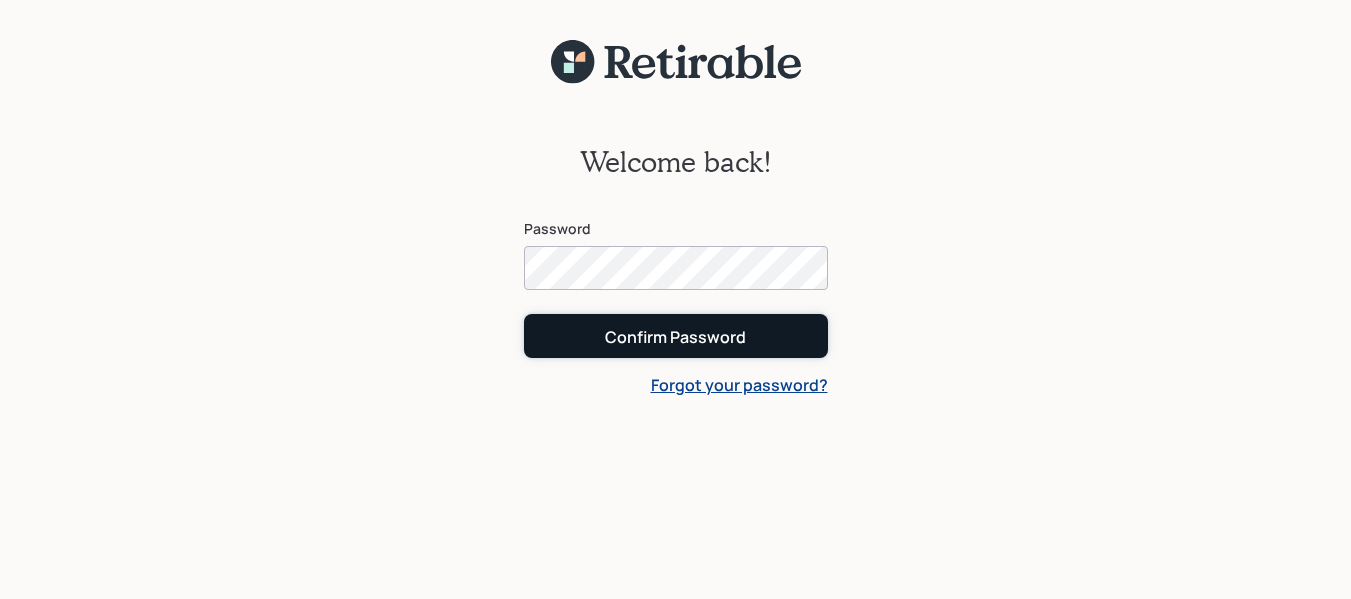 click on "Confirm Password" at bounding box center (676, 335) 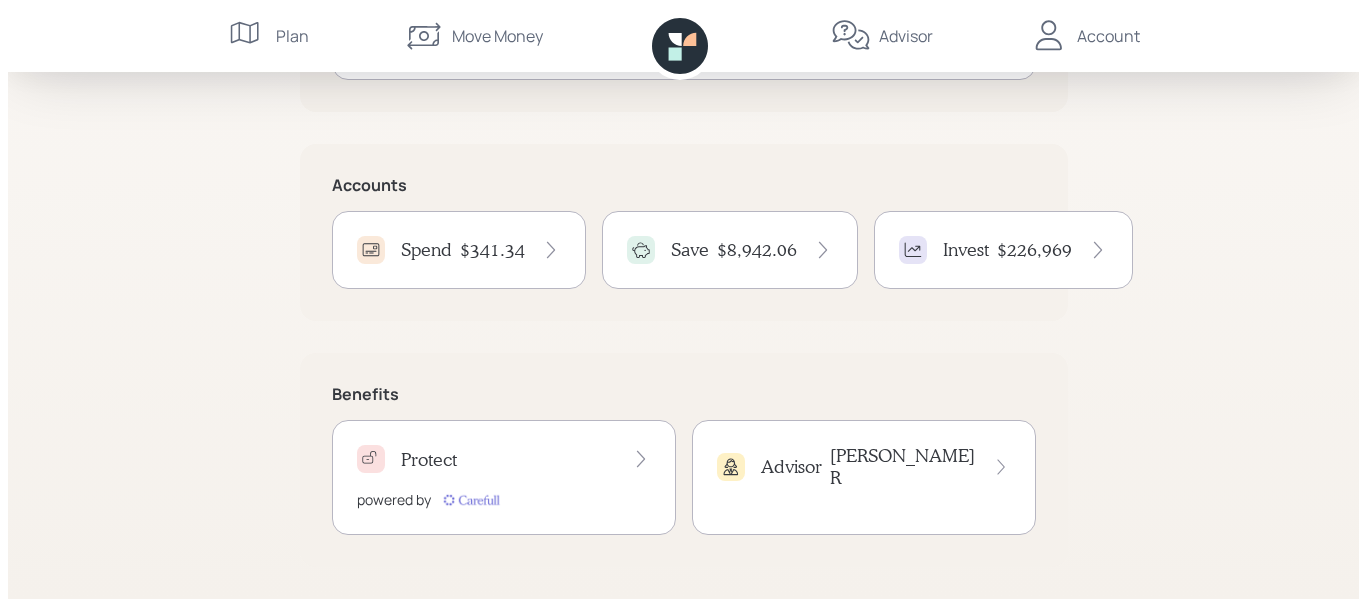 scroll, scrollTop: 0, scrollLeft: 0, axis: both 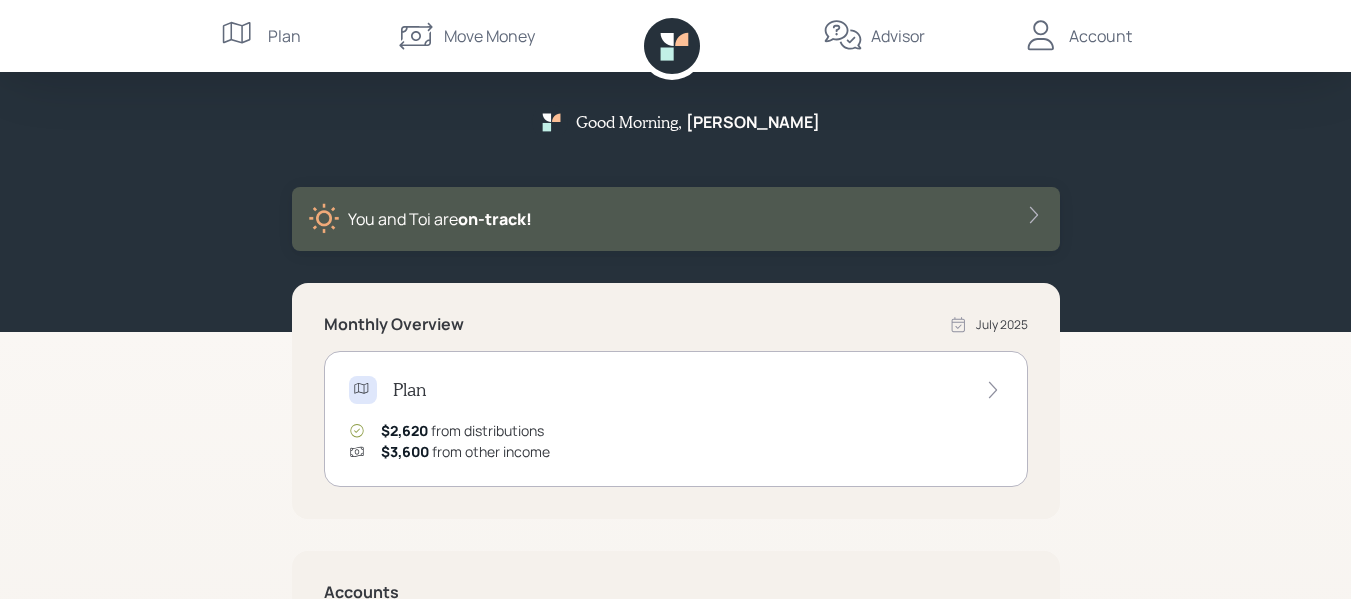 click on "Move Money" at bounding box center (489, 36) 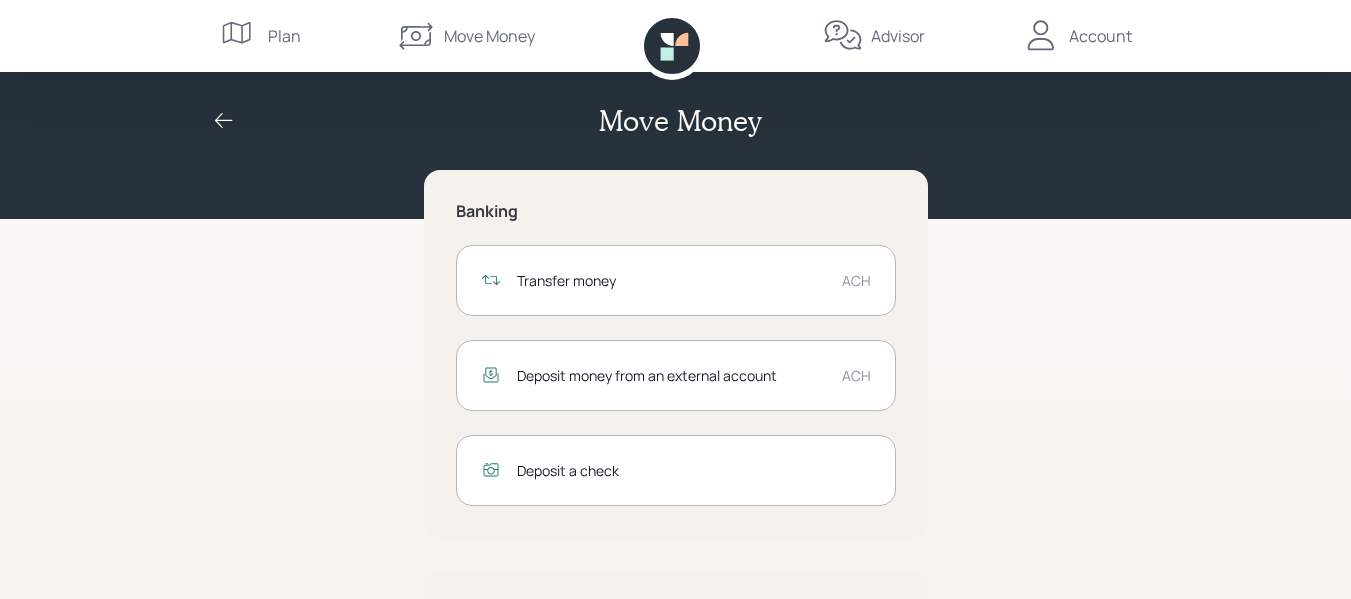 click on "Transfer money ACH" at bounding box center (676, 280) 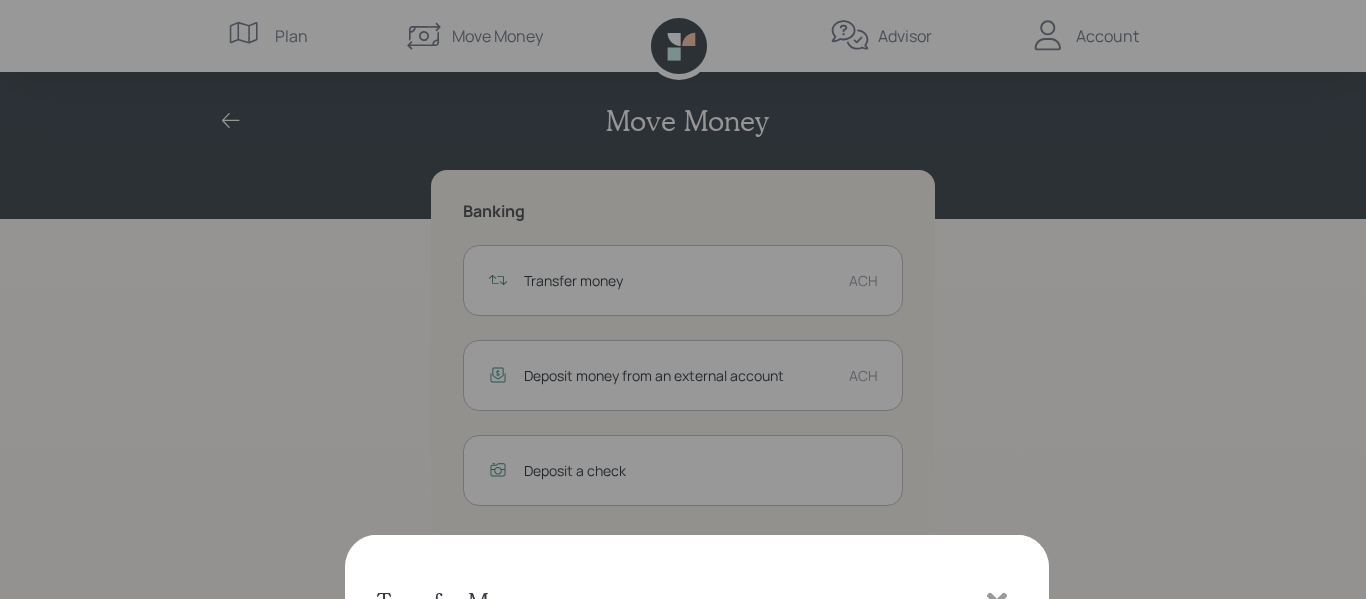 type on "975268" 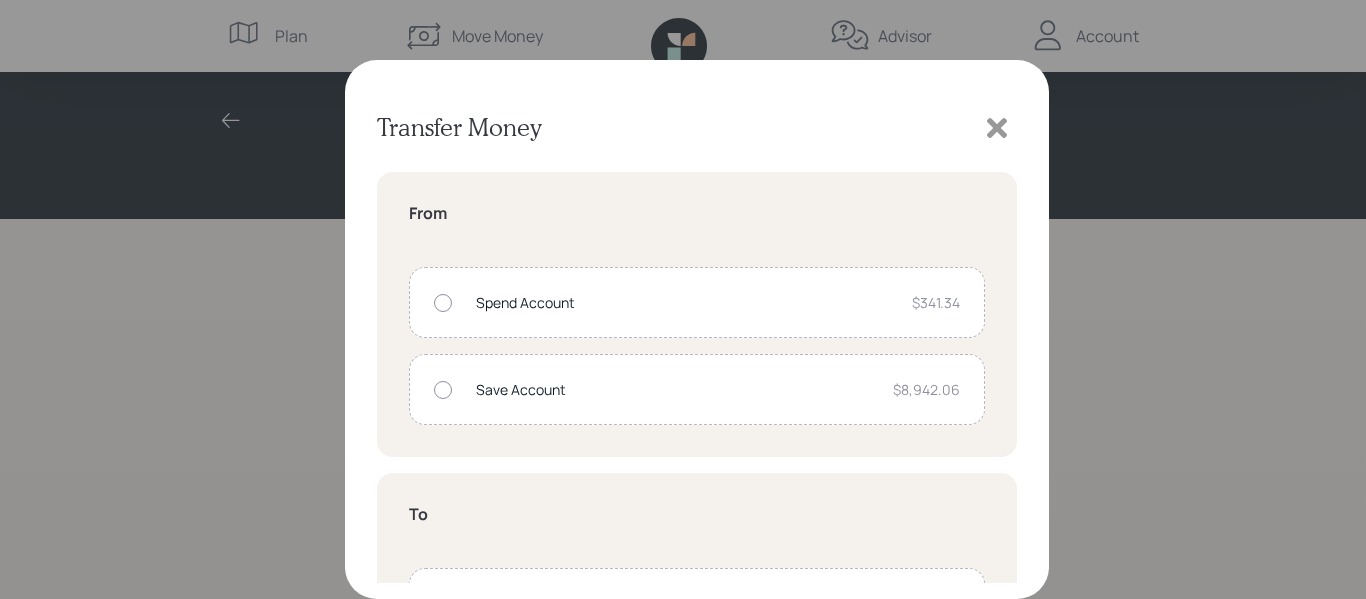click on "Save Account $8,942.06" at bounding box center (697, 389) 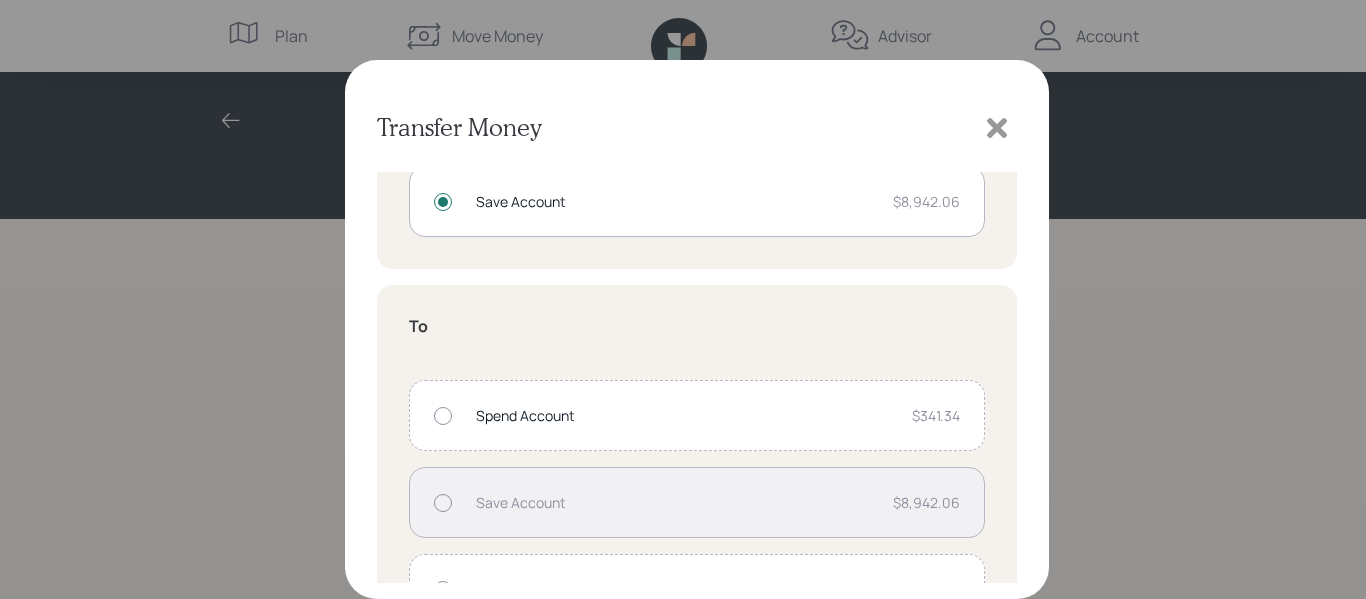 scroll, scrollTop: 200, scrollLeft: 0, axis: vertical 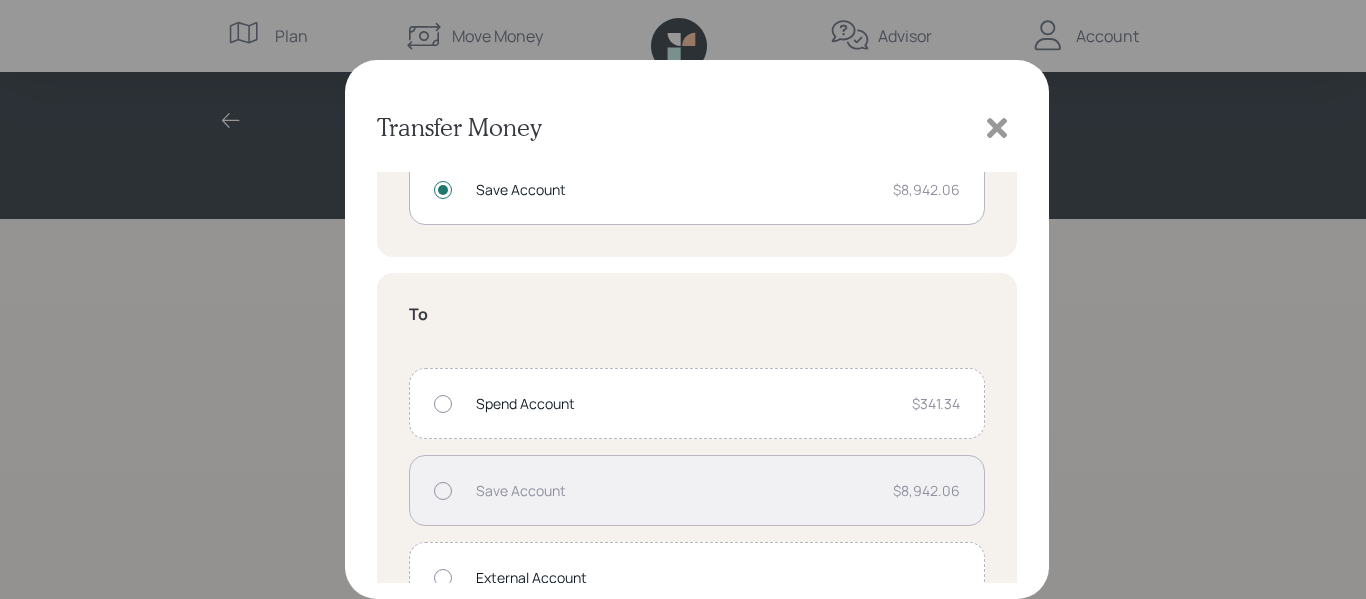 click on "Spend Account" at bounding box center [686, 403] 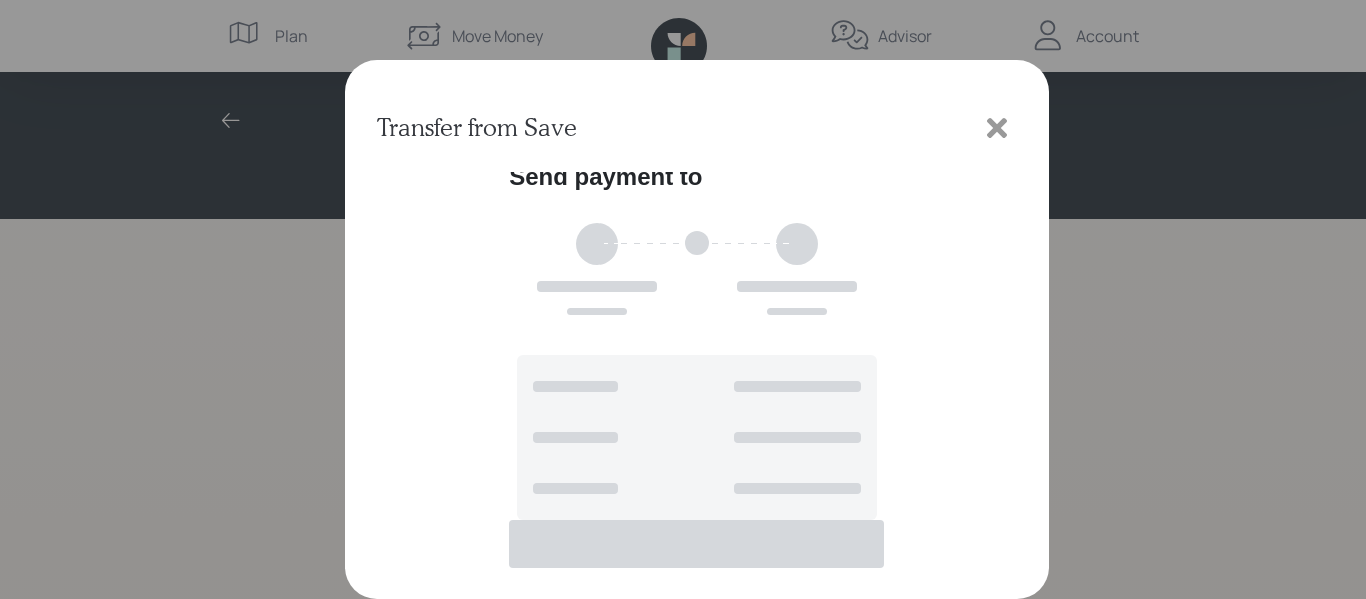 scroll, scrollTop: 0, scrollLeft: 0, axis: both 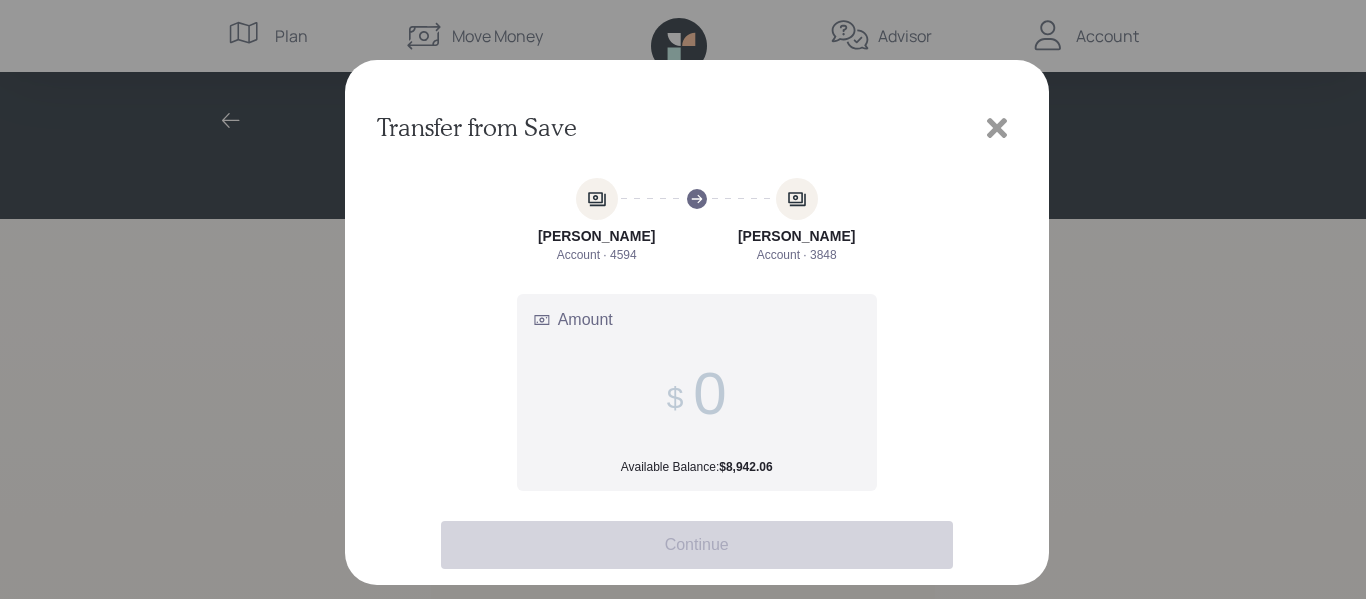 click on "Amount Available Balance:  $8,942.06" at bounding box center [697, 393] 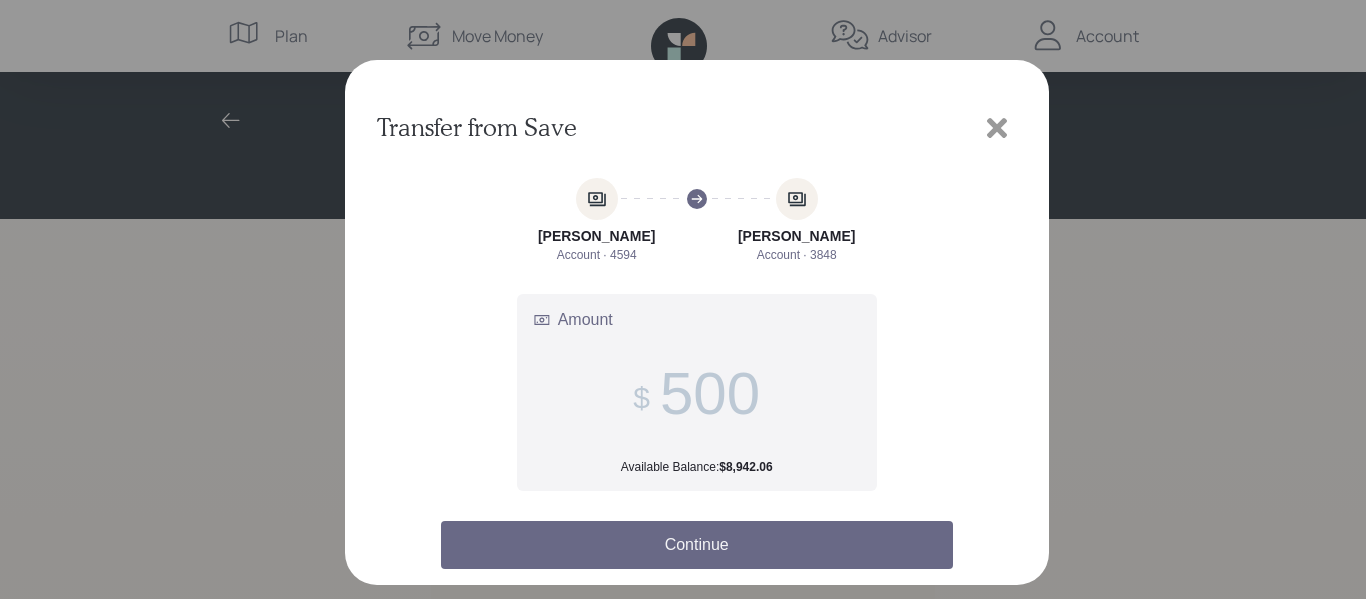 type on "500" 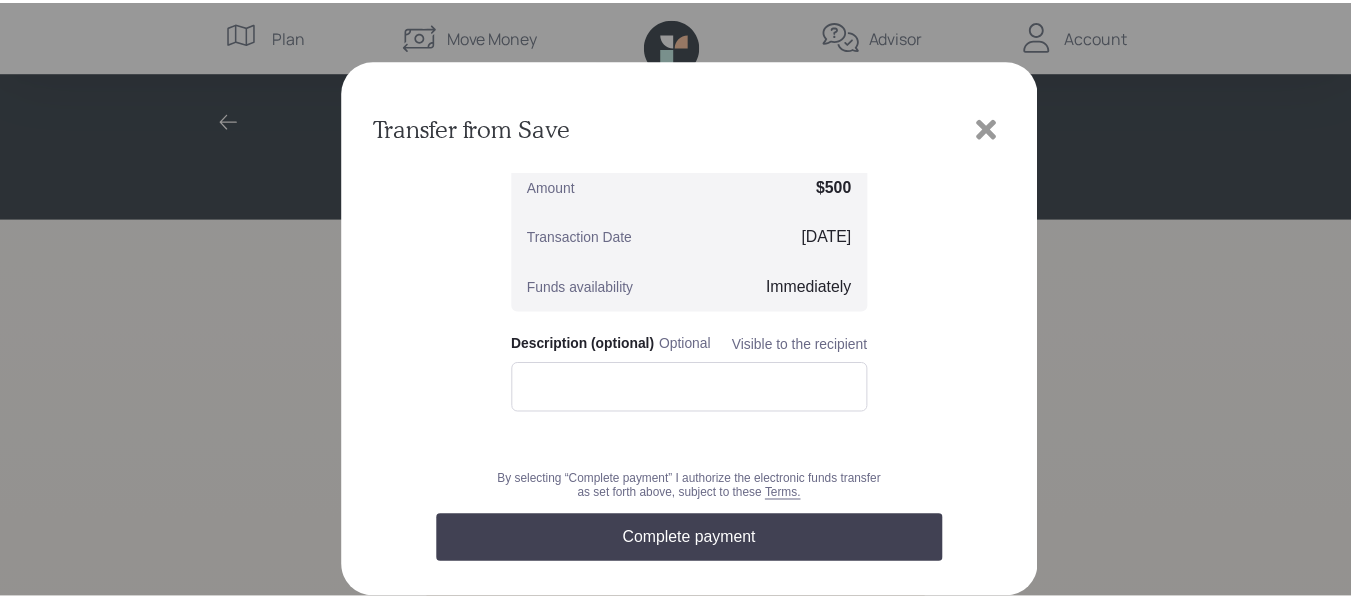 scroll, scrollTop: 228, scrollLeft: 0, axis: vertical 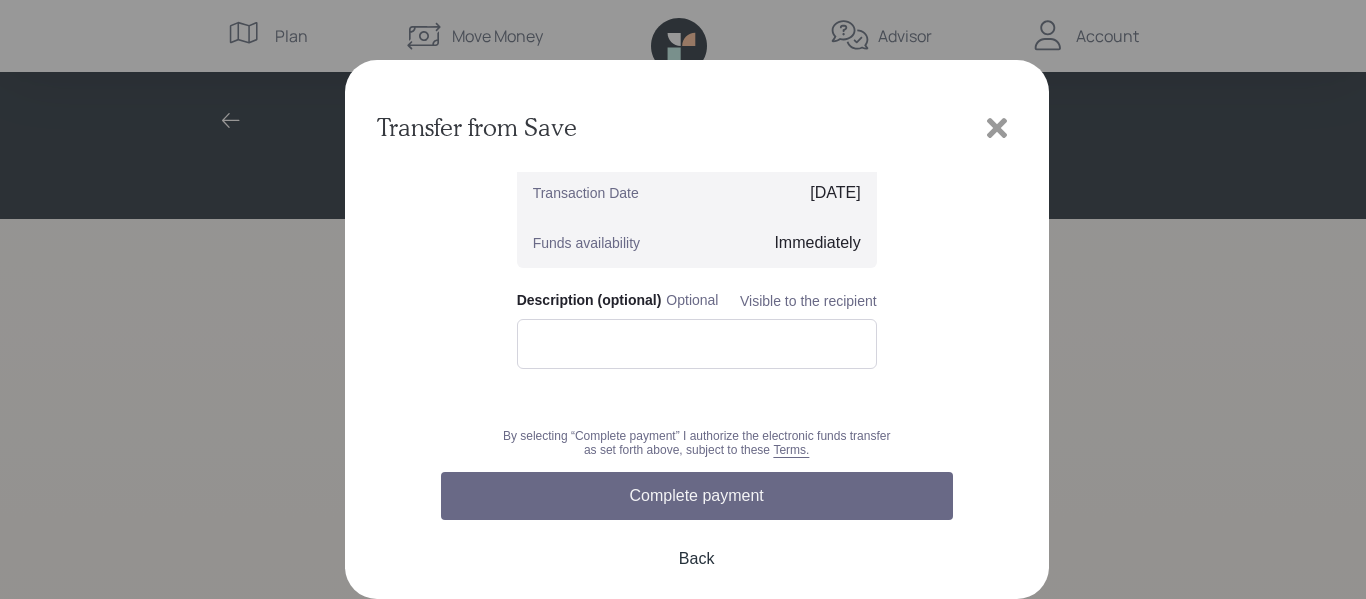 click on "Complete payment" at bounding box center [697, 496] 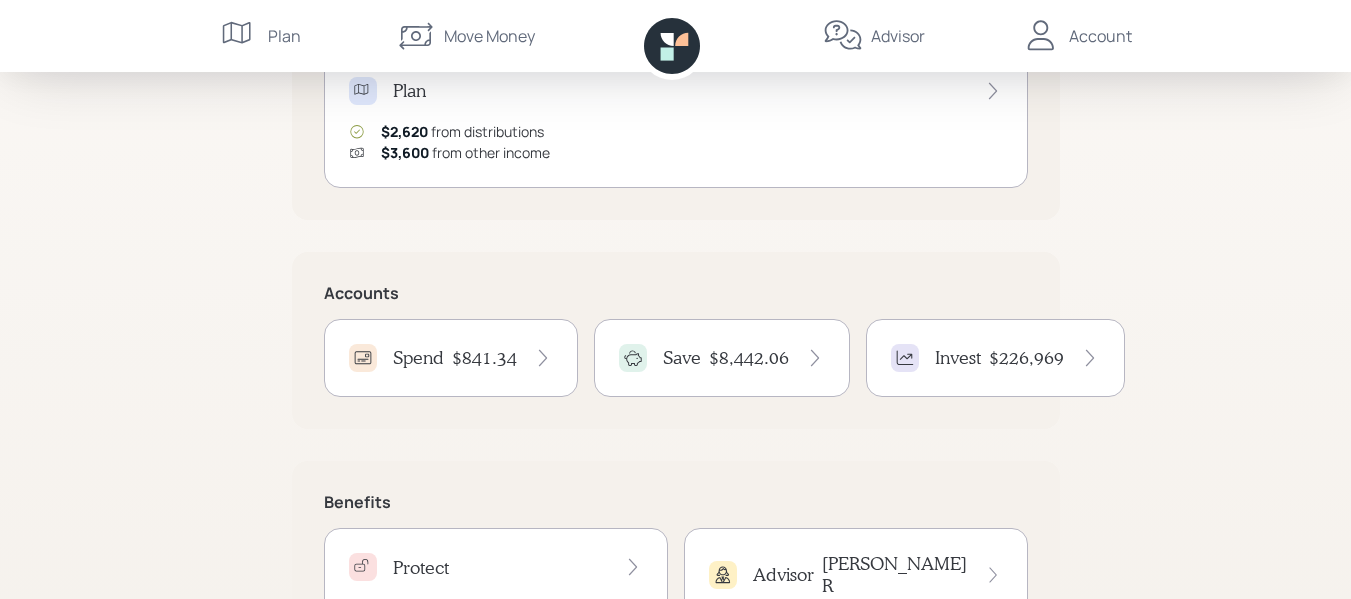 scroll, scrollTop: 0, scrollLeft: 0, axis: both 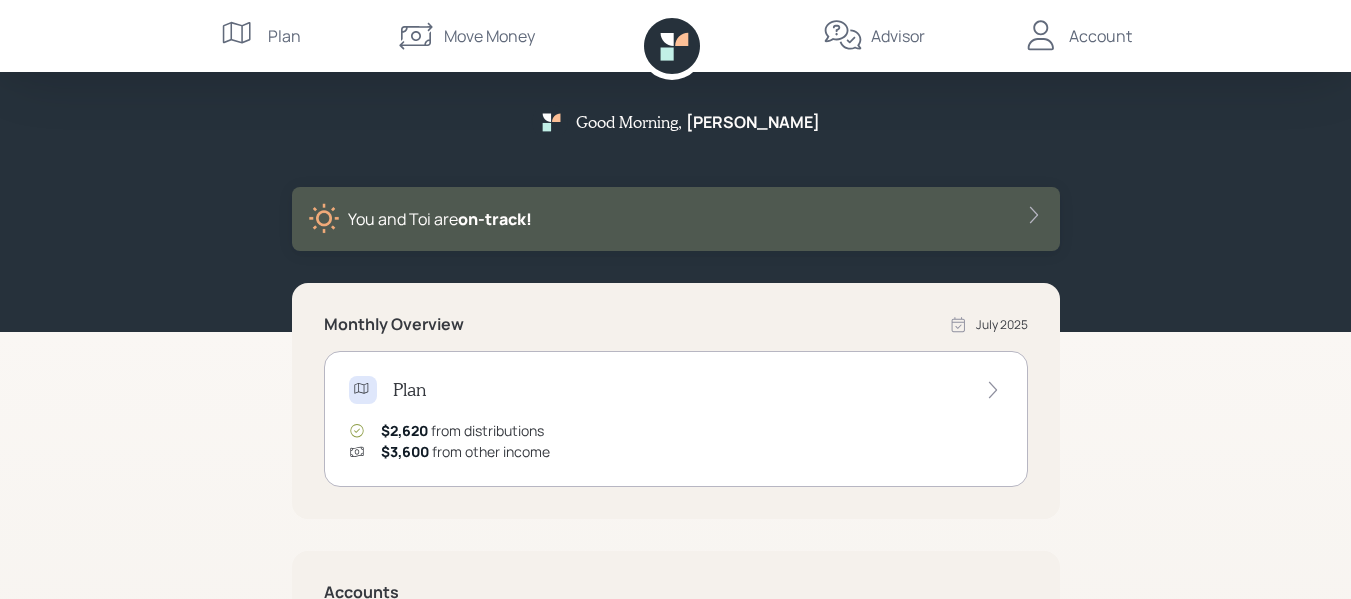 click on "Account" at bounding box center [1100, 36] 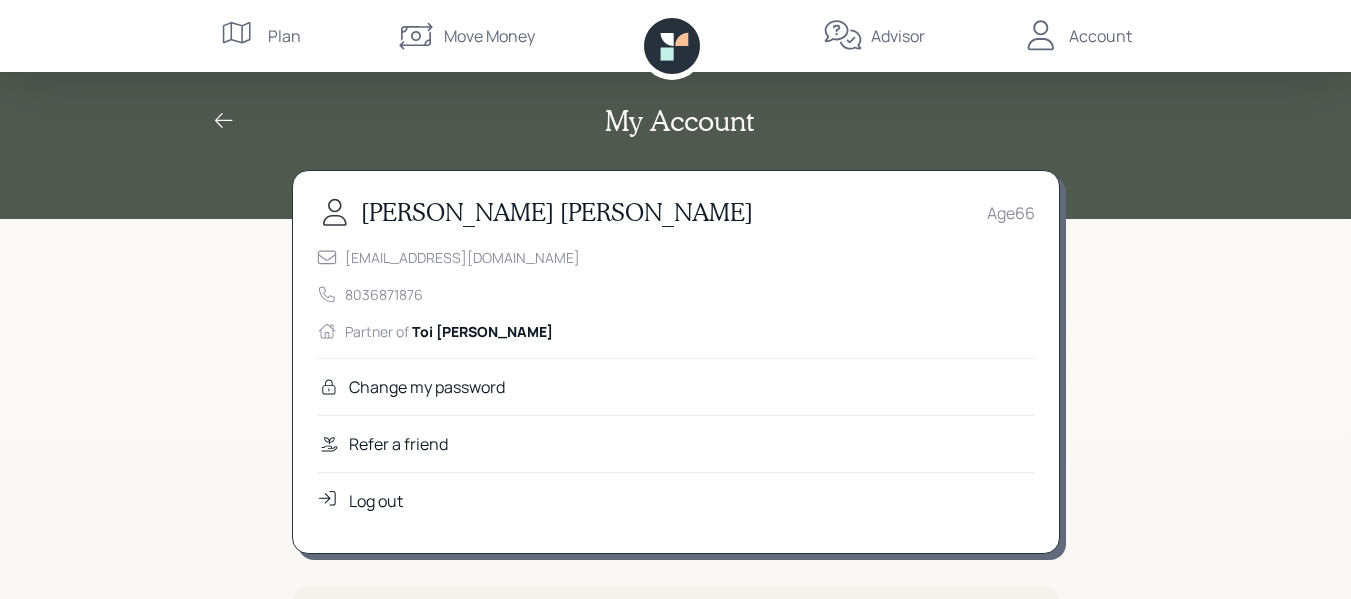 click on "Log out" at bounding box center [376, 501] 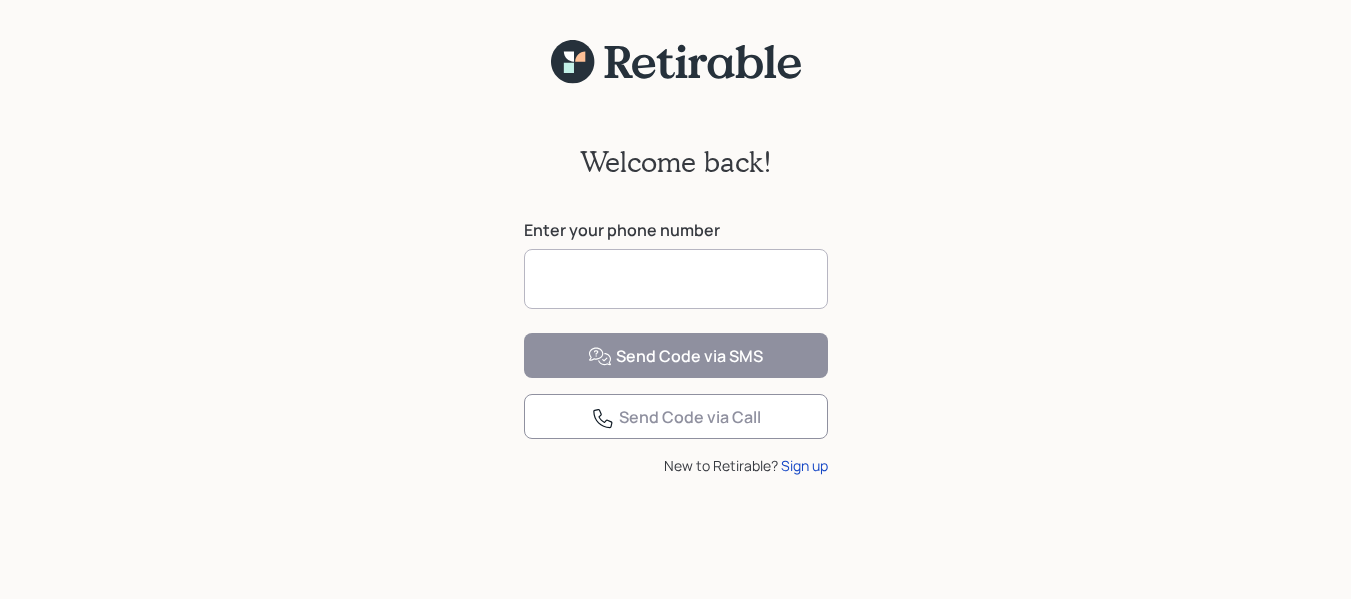 scroll, scrollTop: 0, scrollLeft: 0, axis: both 